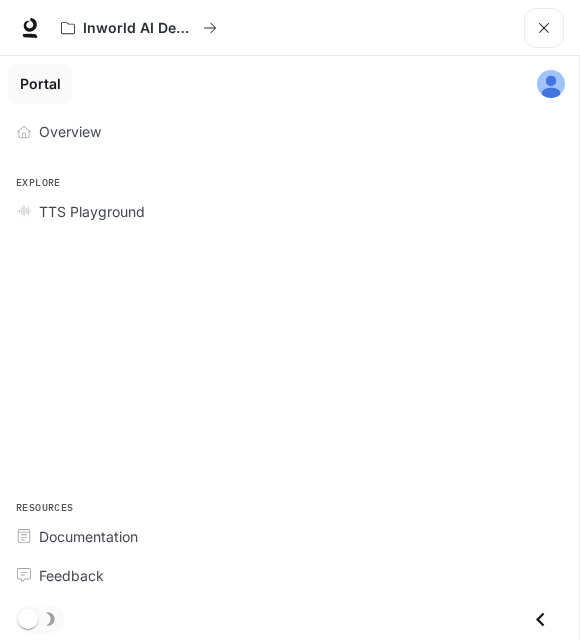 scroll, scrollTop: 0, scrollLeft: 0, axis: both 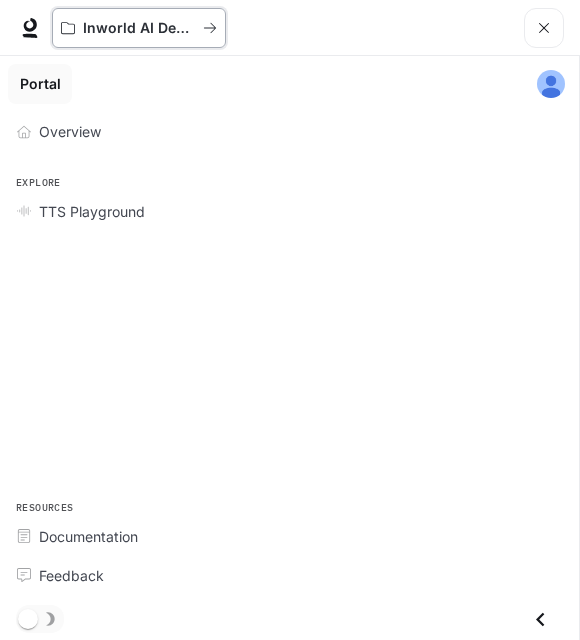 click on "Inworld AI Demos" at bounding box center [132, 28] 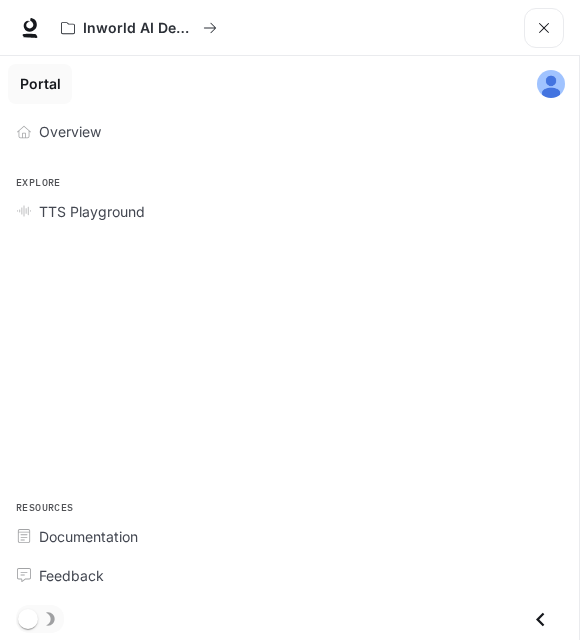 scroll, scrollTop: 0, scrollLeft: 0, axis: both 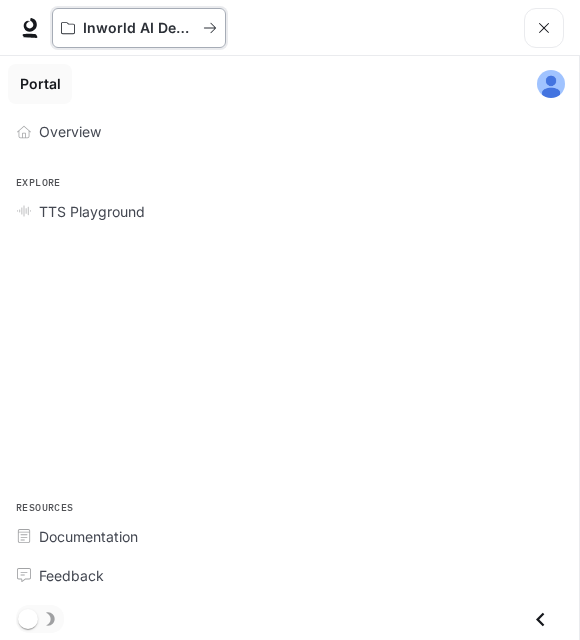 click 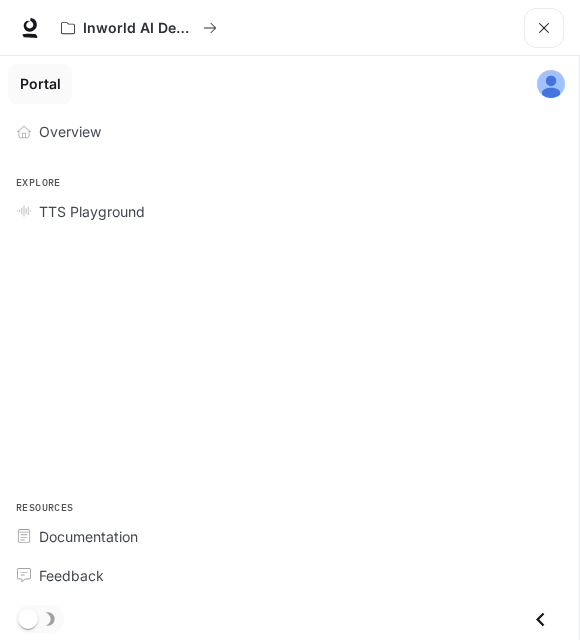 click on "Overview" at bounding box center [70, 131] 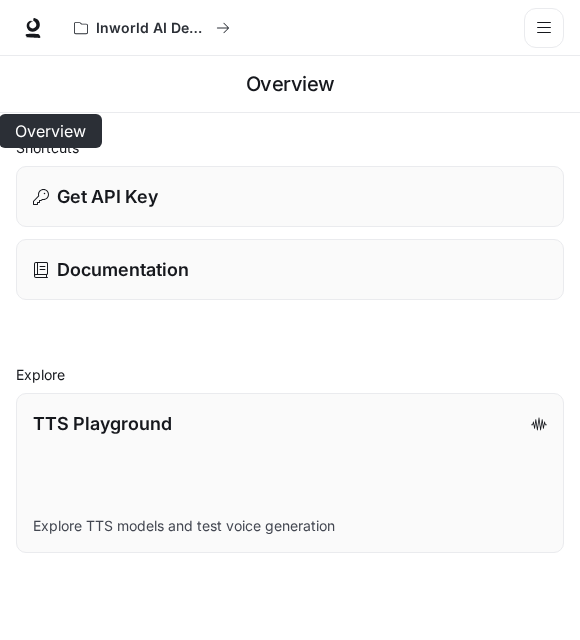 click 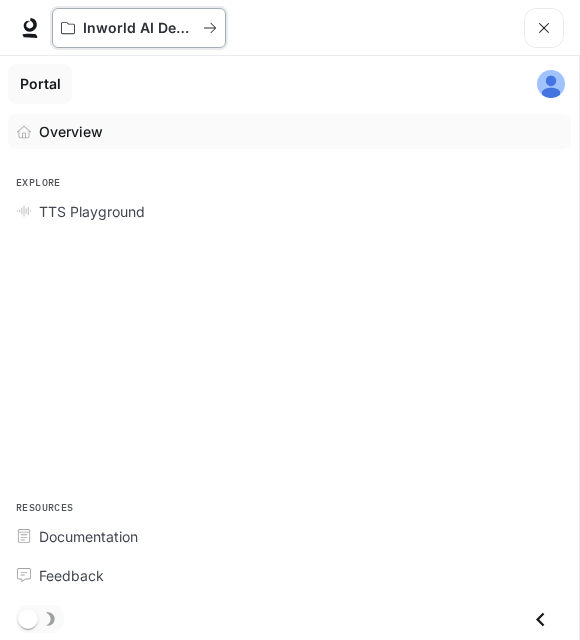 click on "Inworld AI Demos" at bounding box center [139, 28] 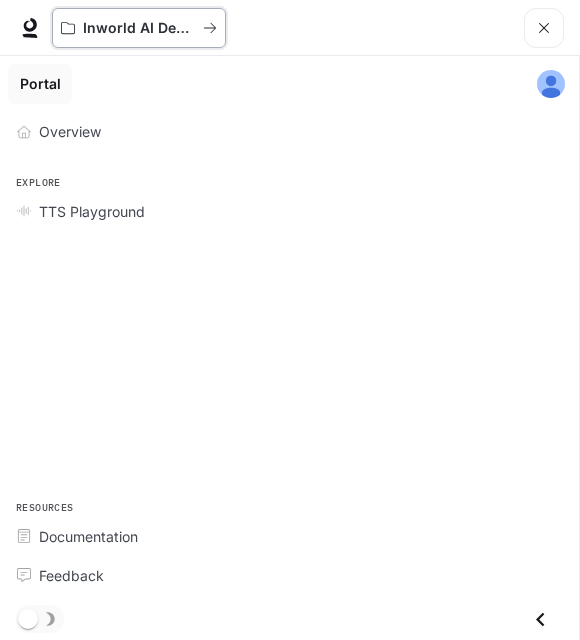 click on "Inworld AI Demos" at bounding box center [139, 28] 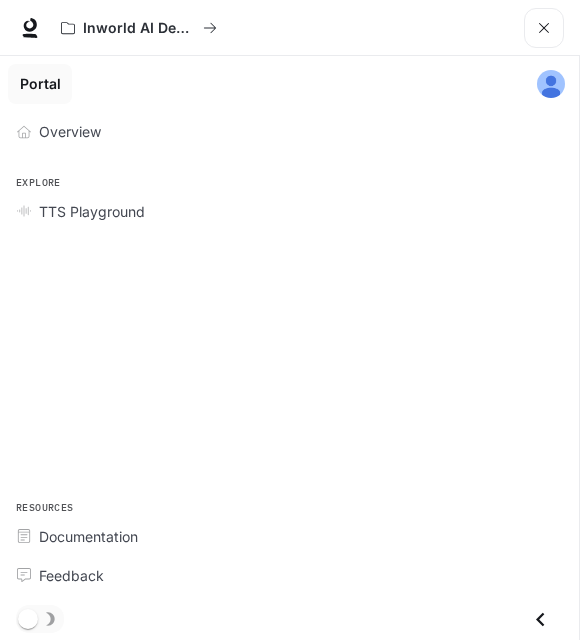 click at bounding box center [30, 28] 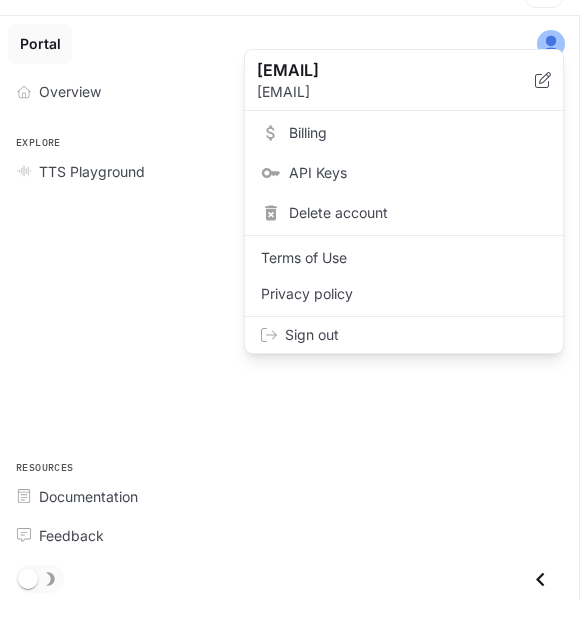 click at bounding box center (290, 320) 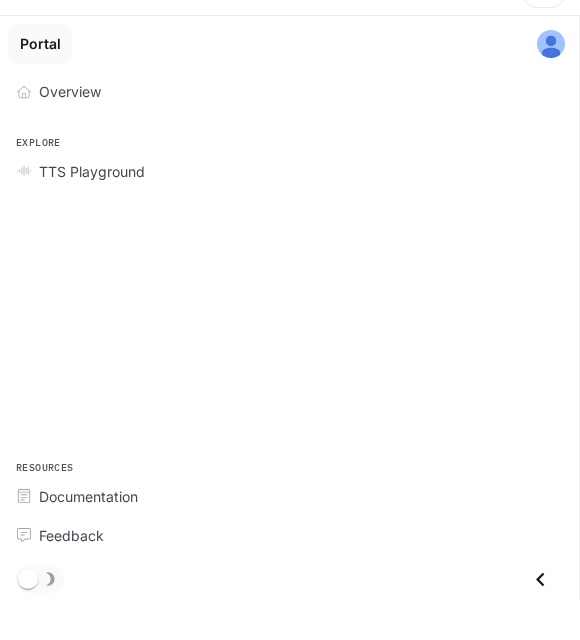 click on "TTS Playground" at bounding box center (92, 211) 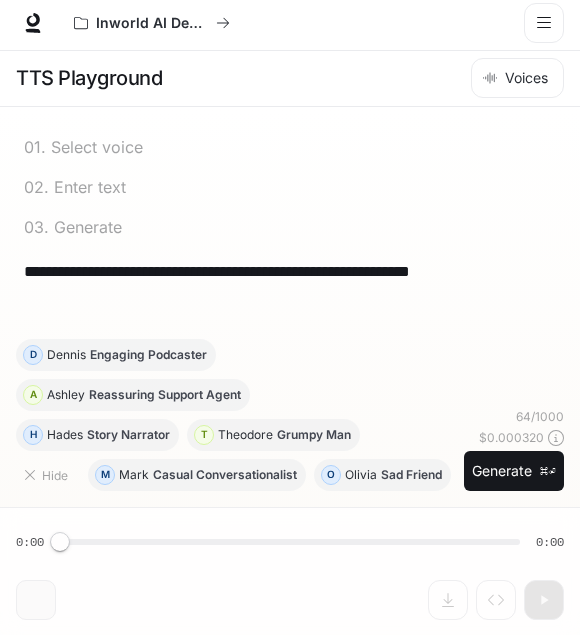 scroll, scrollTop: 0, scrollLeft: 0, axis: both 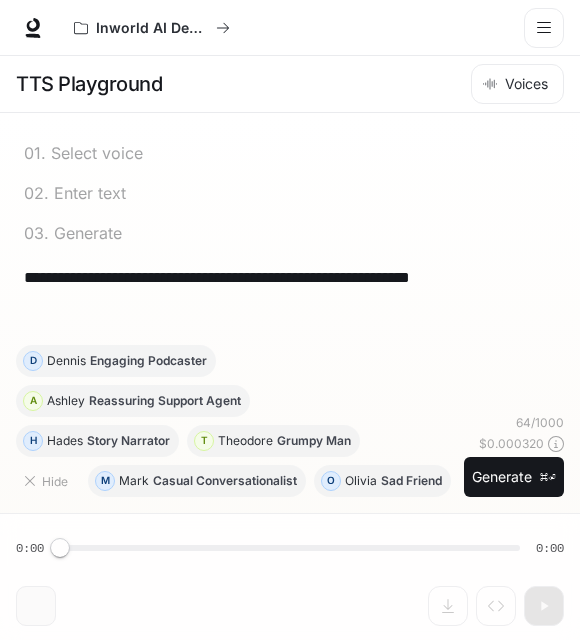 click on "Enter text" at bounding box center (87, 193) 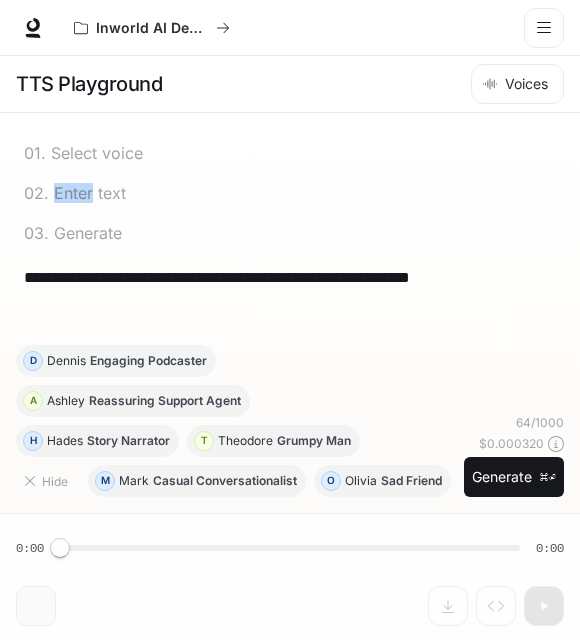 click on "0 1 .   Select voice" at bounding box center (290, 149) 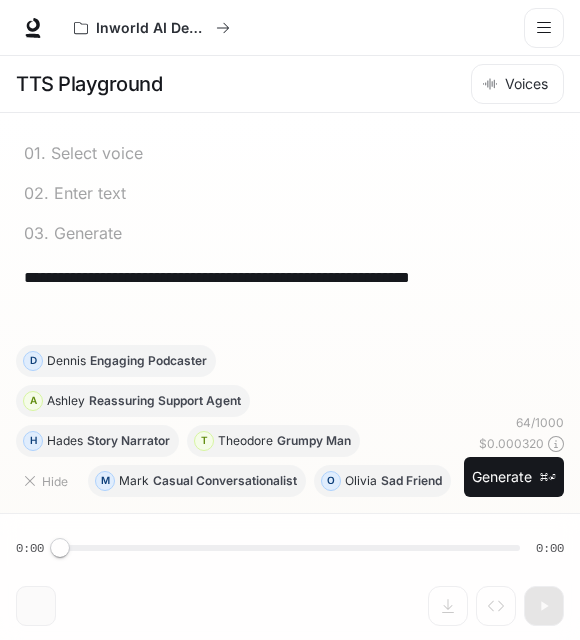 click on "Voices" at bounding box center (517, 84) 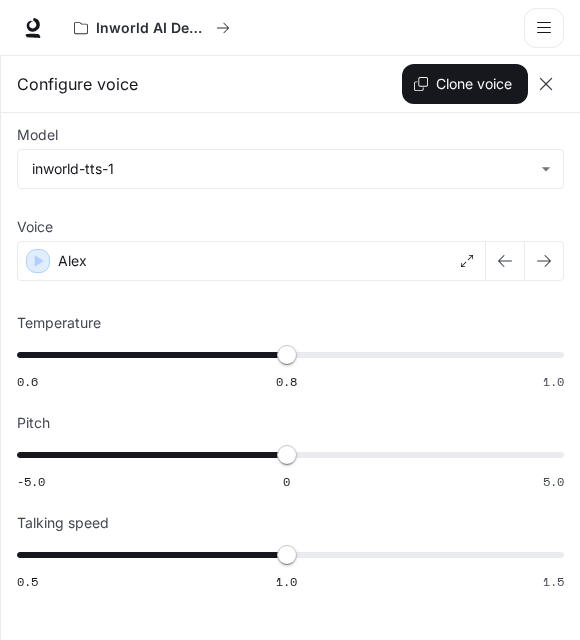 click 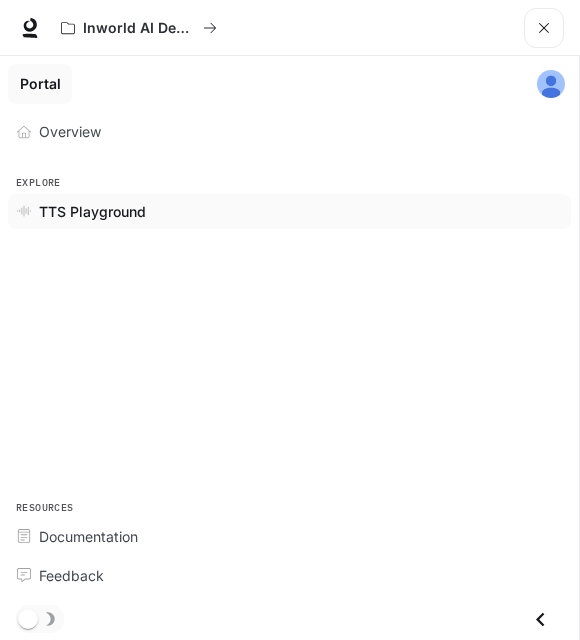 click on "TTS Playground" at bounding box center (92, 211) 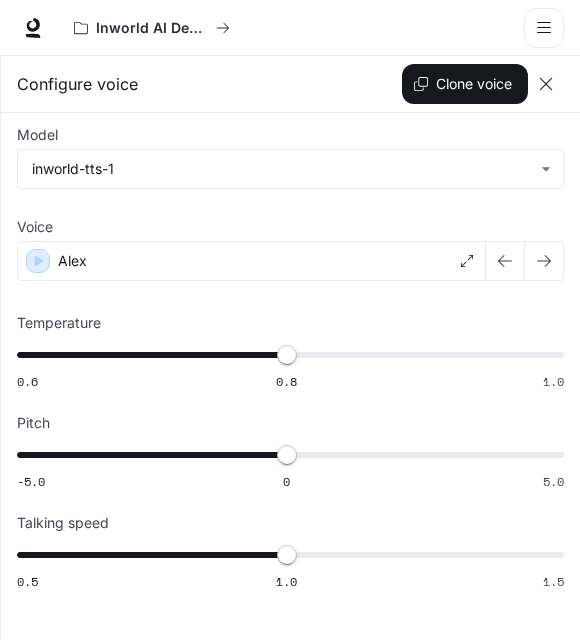 click on "Alex" at bounding box center (251, 261) 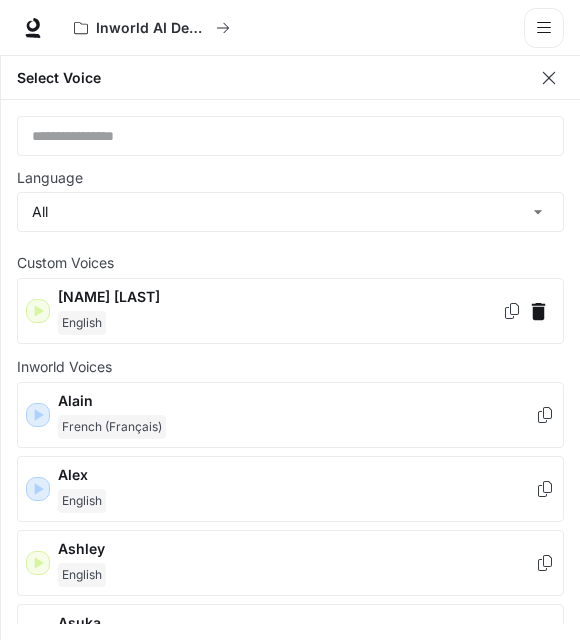 click on "Dennis Daly English" at bounding box center [280, 311] 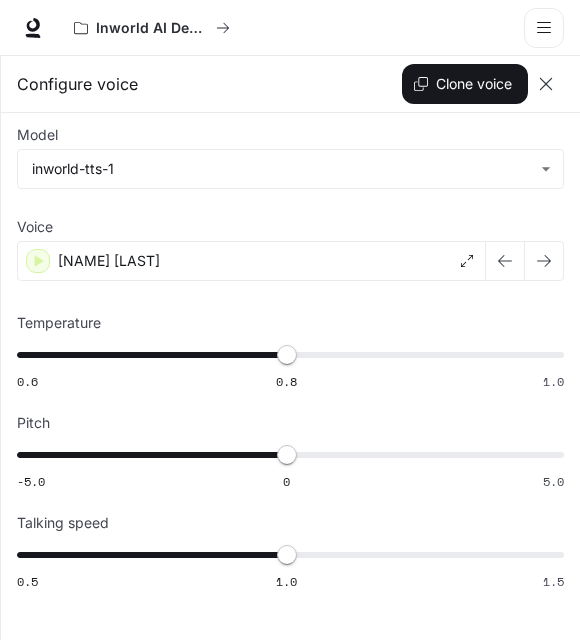 click on "Dennis Daly" at bounding box center [251, 261] 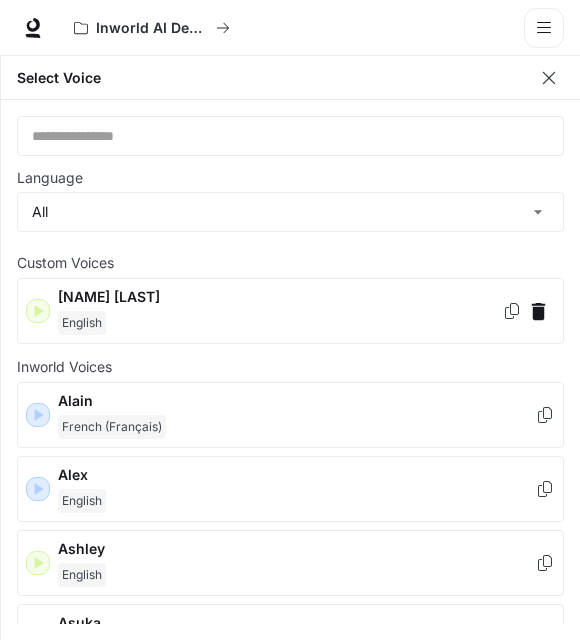 click on "Dennis Daly" at bounding box center [280, 297] 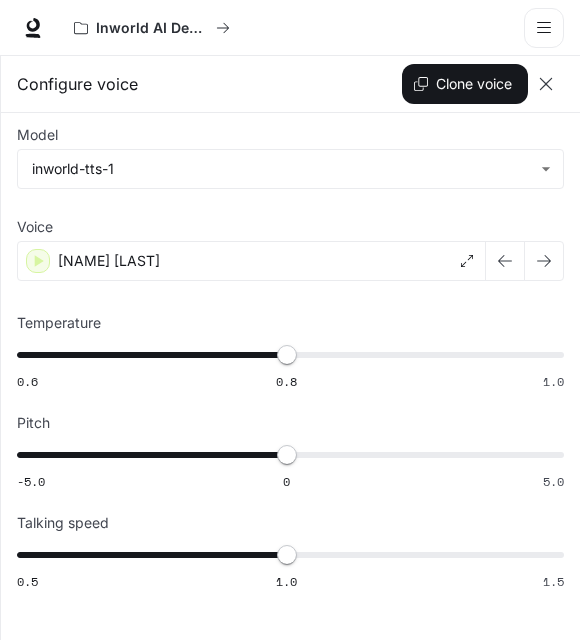 click at bounding box center [505, 261] 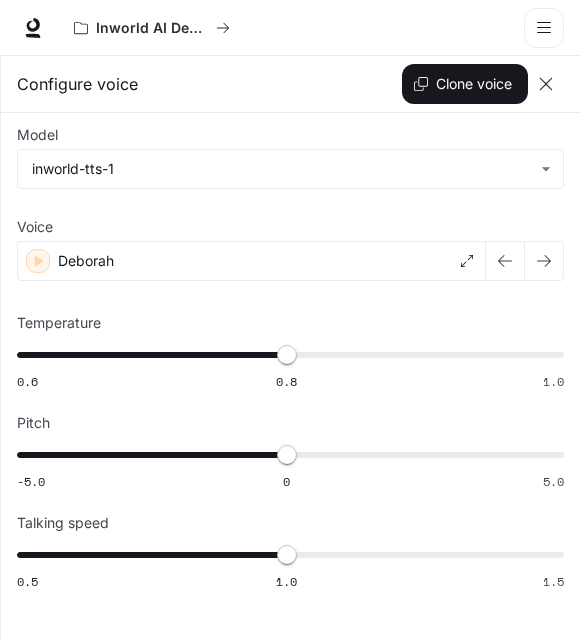 click on "Deborah" at bounding box center [251, 261] 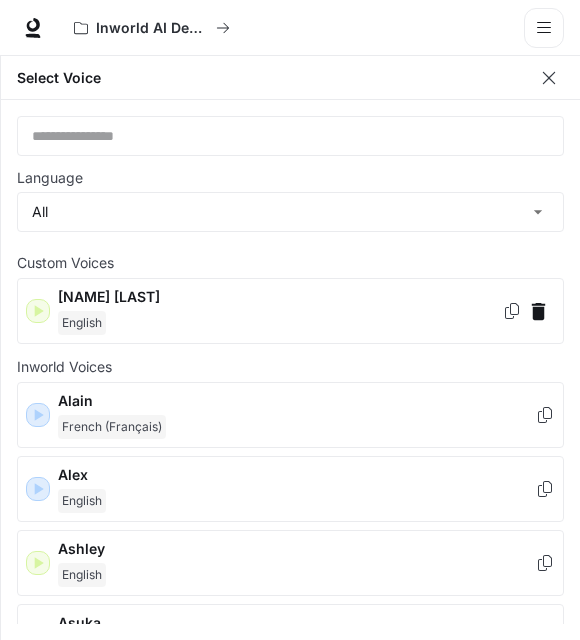 click 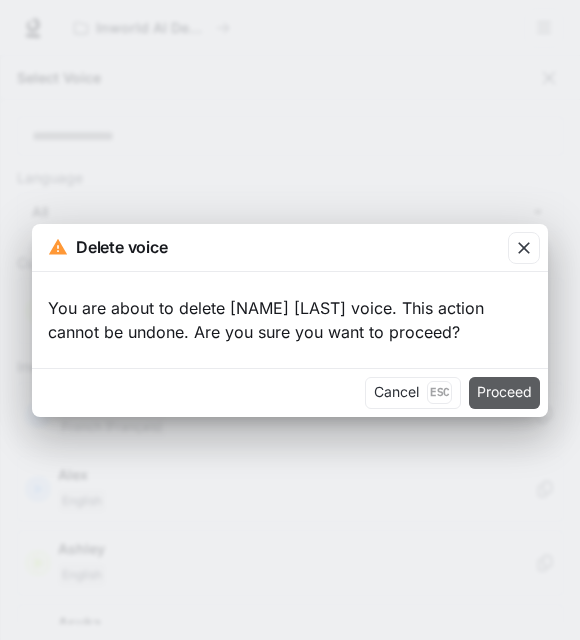 click on "Proceed" at bounding box center [504, 393] 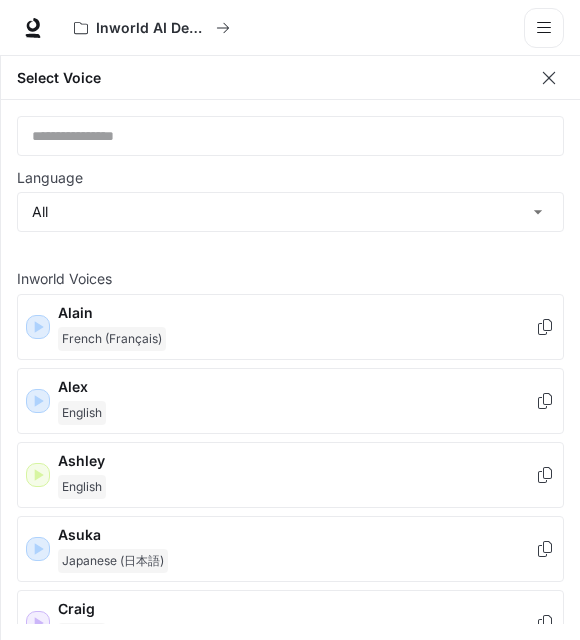 scroll, scrollTop: 0, scrollLeft: 0, axis: both 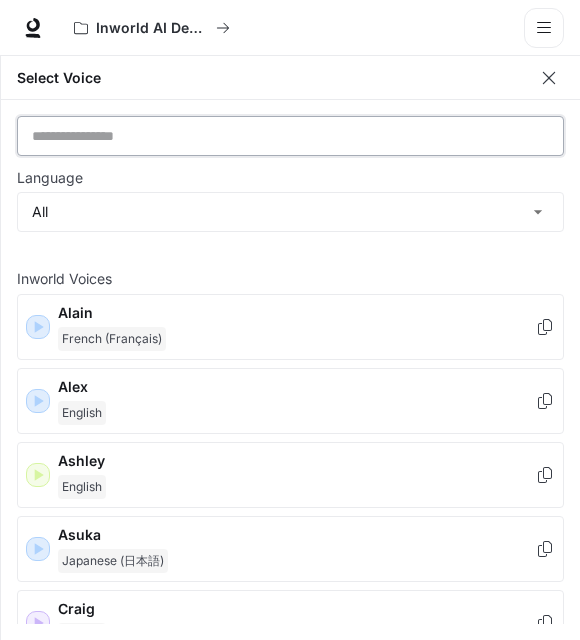 click at bounding box center [290, 136] 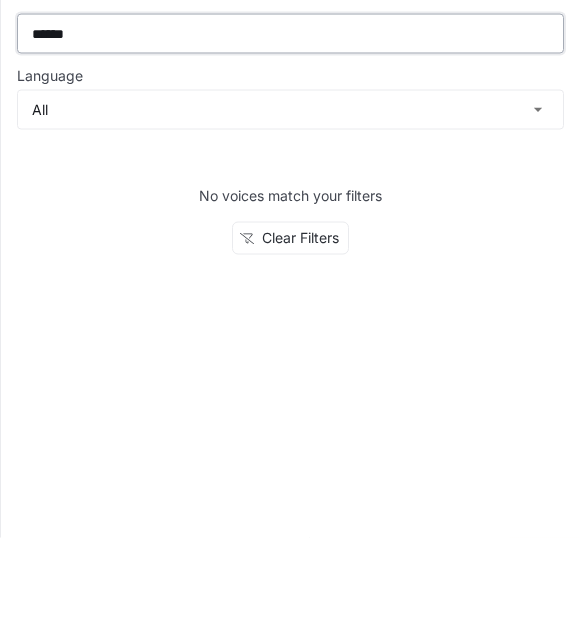 type on "******" 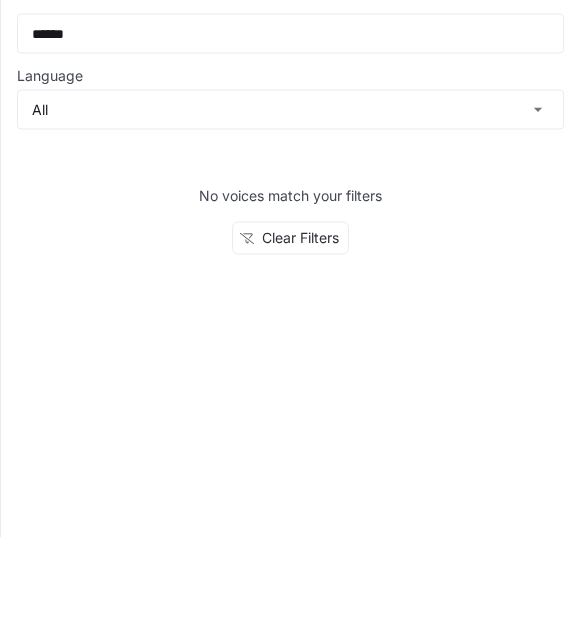 click on "Clear Filters" at bounding box center (290, 340) 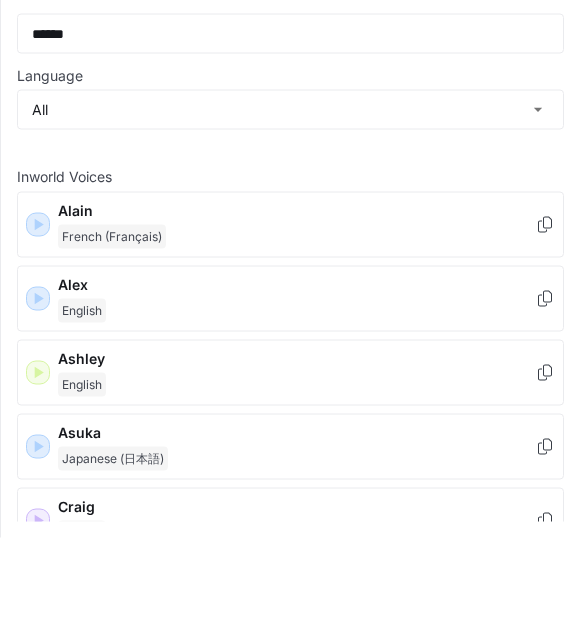 type 